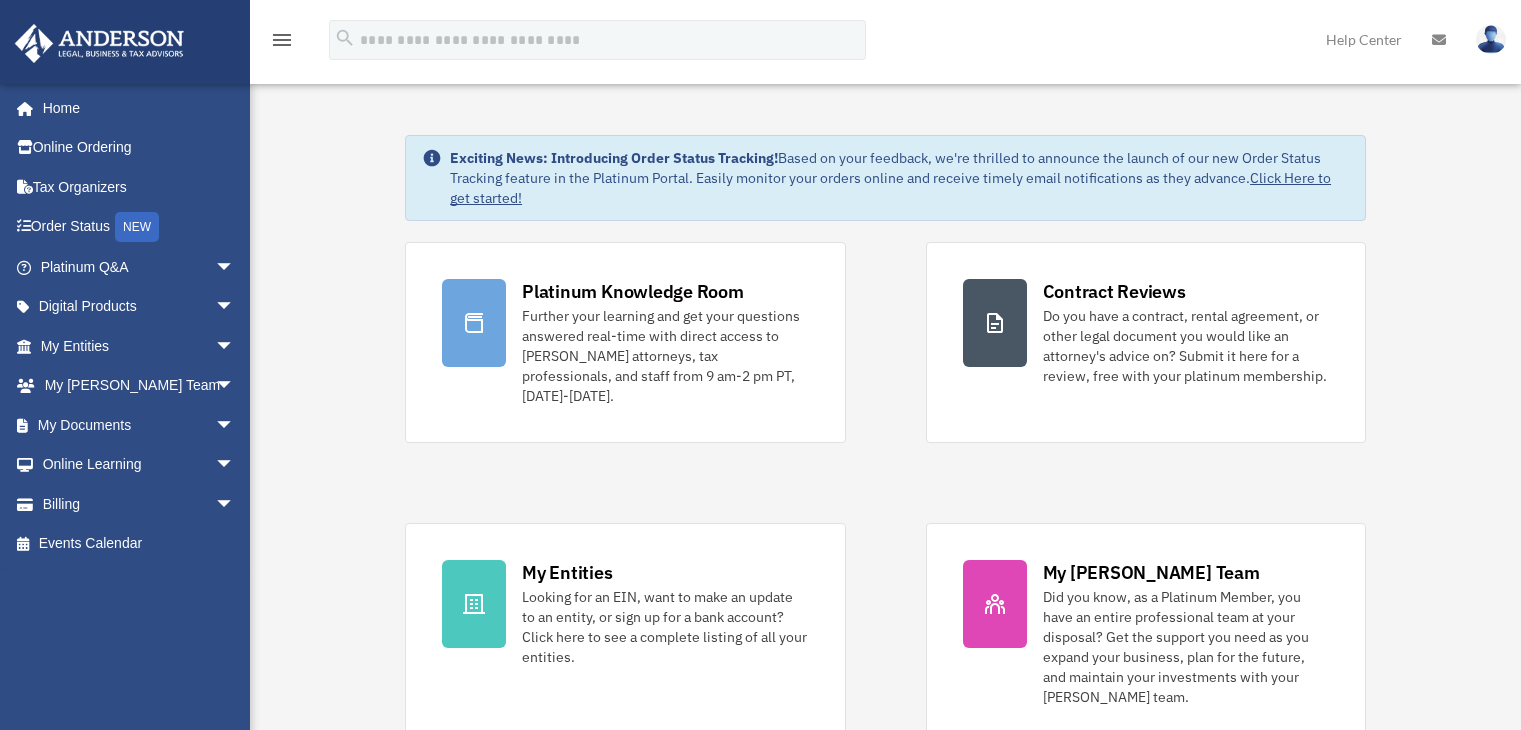 scroll, scrollTop: 0, scrollLeft: 0, axis: both 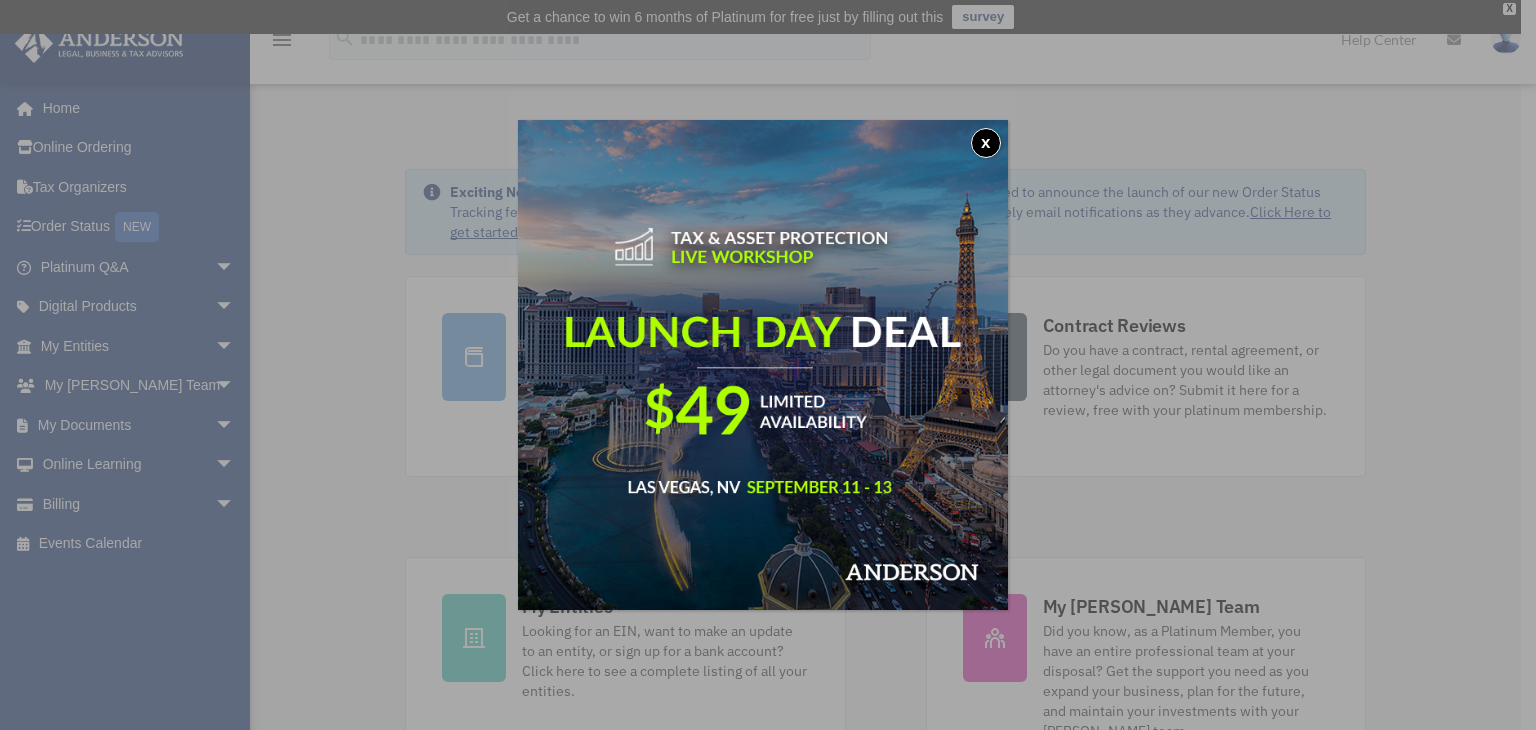 click on "x" at bounding box center [986, 143] 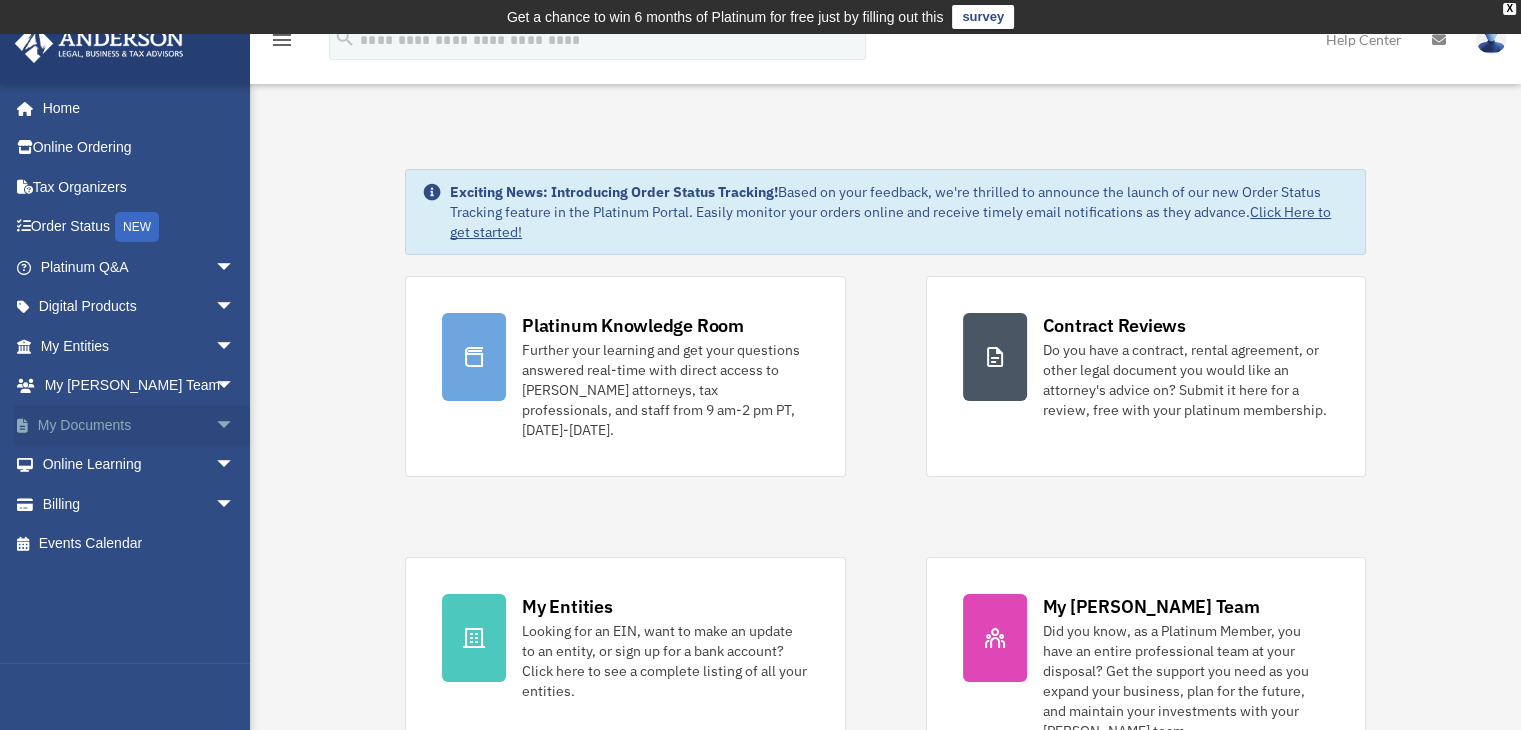 click on "My Documents arrow_drop_down" at bounding box center [139, 425] 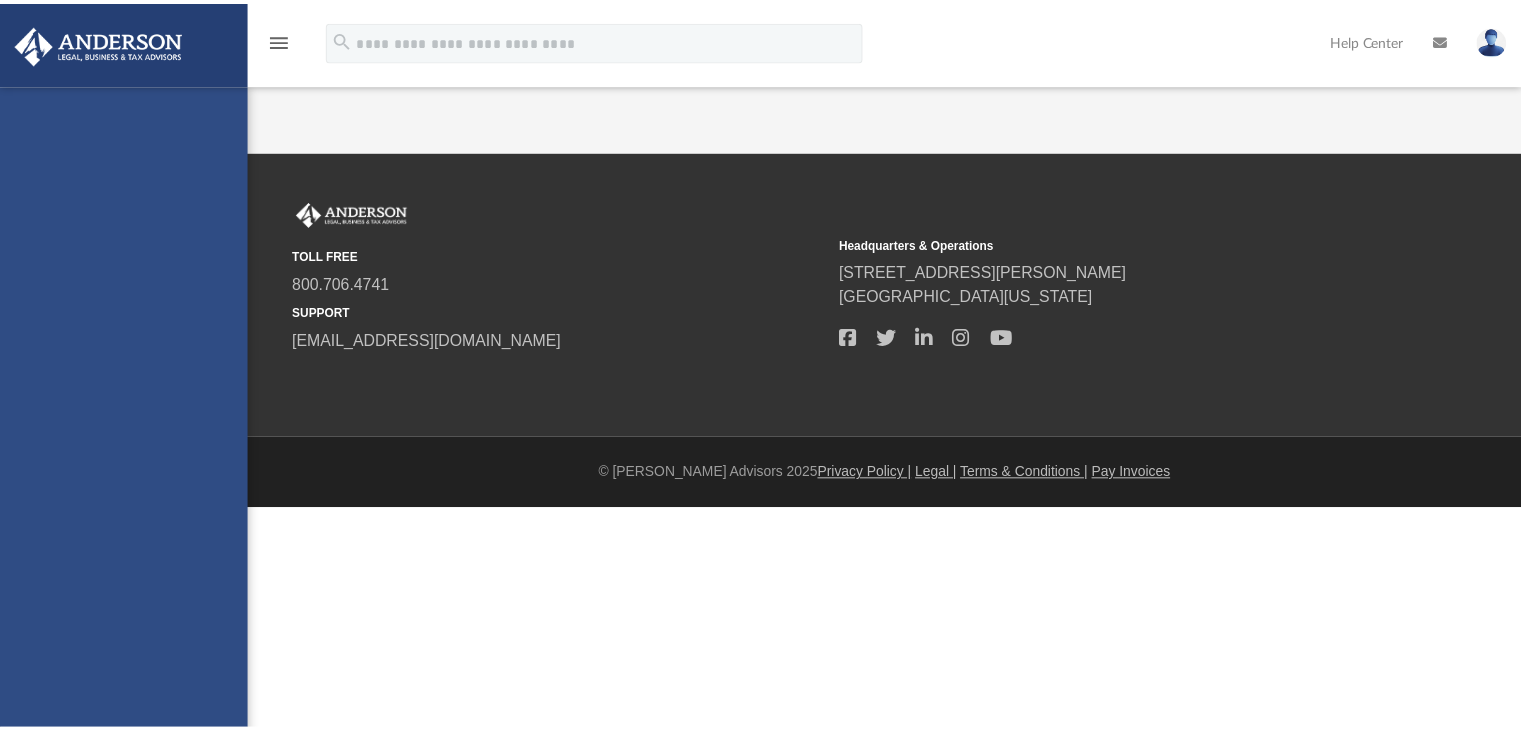 scroll, scrollTop: 0, scrollLeft: 0, axis: both 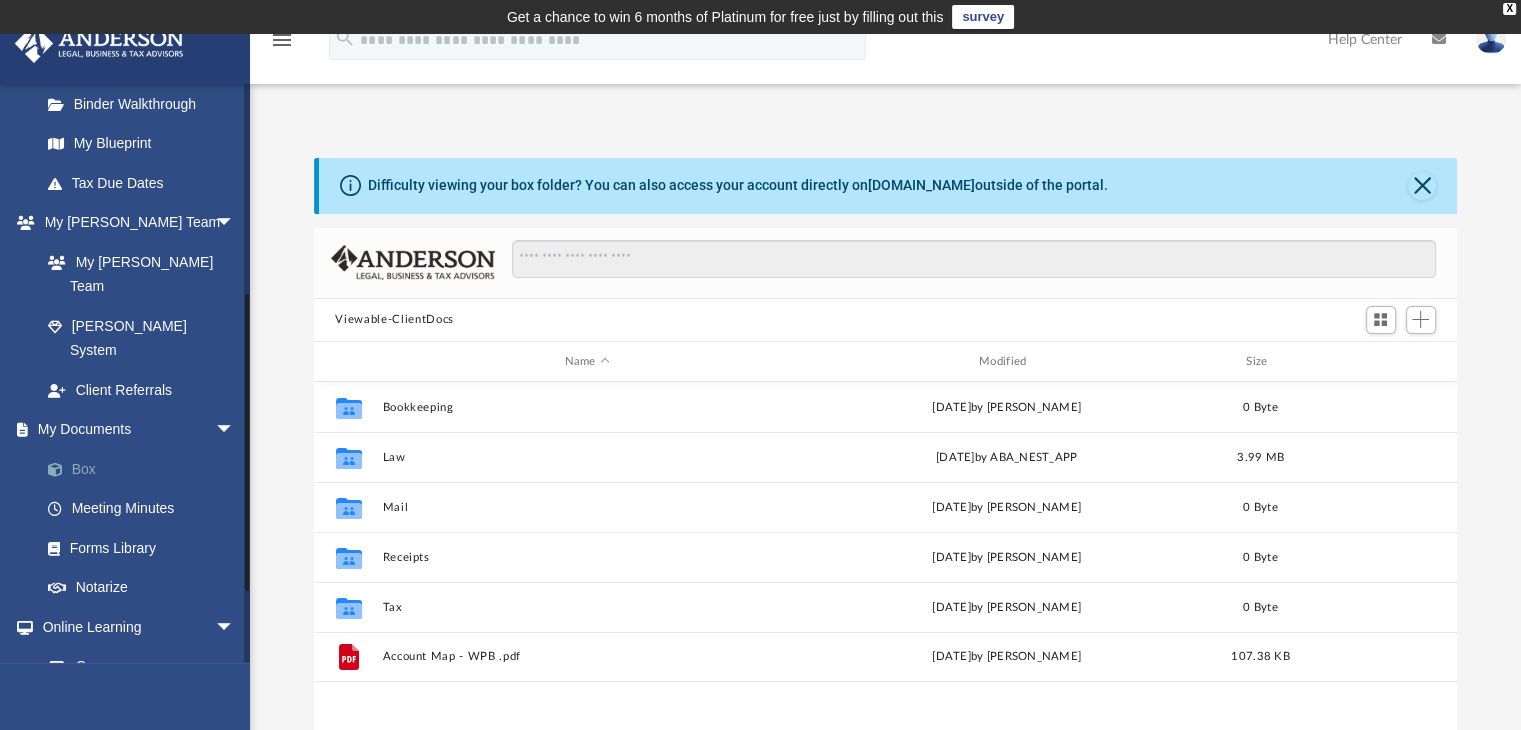 click on "Box" at bounding box center [146, 469] 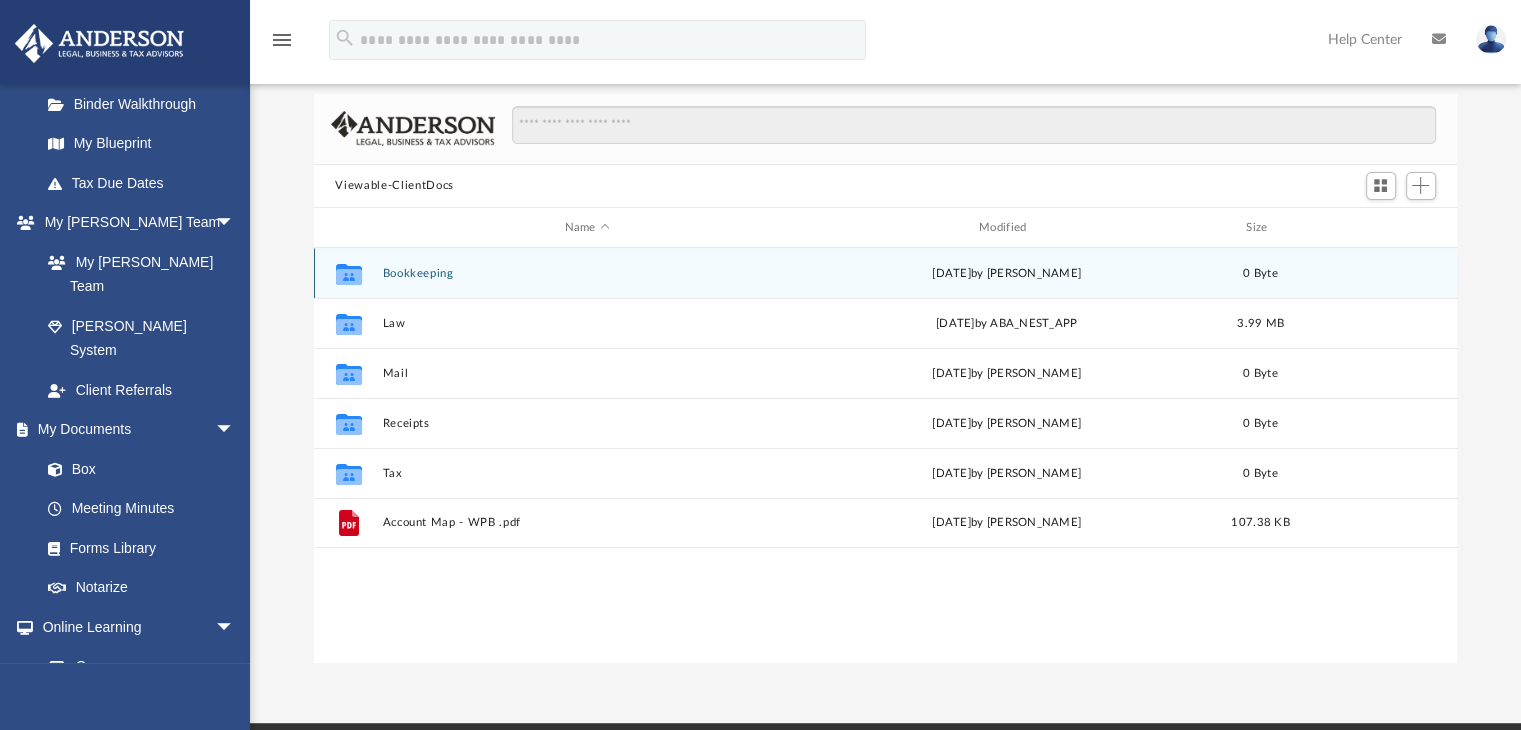scroll, scrollTop: 200, scrollLeft: 0, axis: vertical 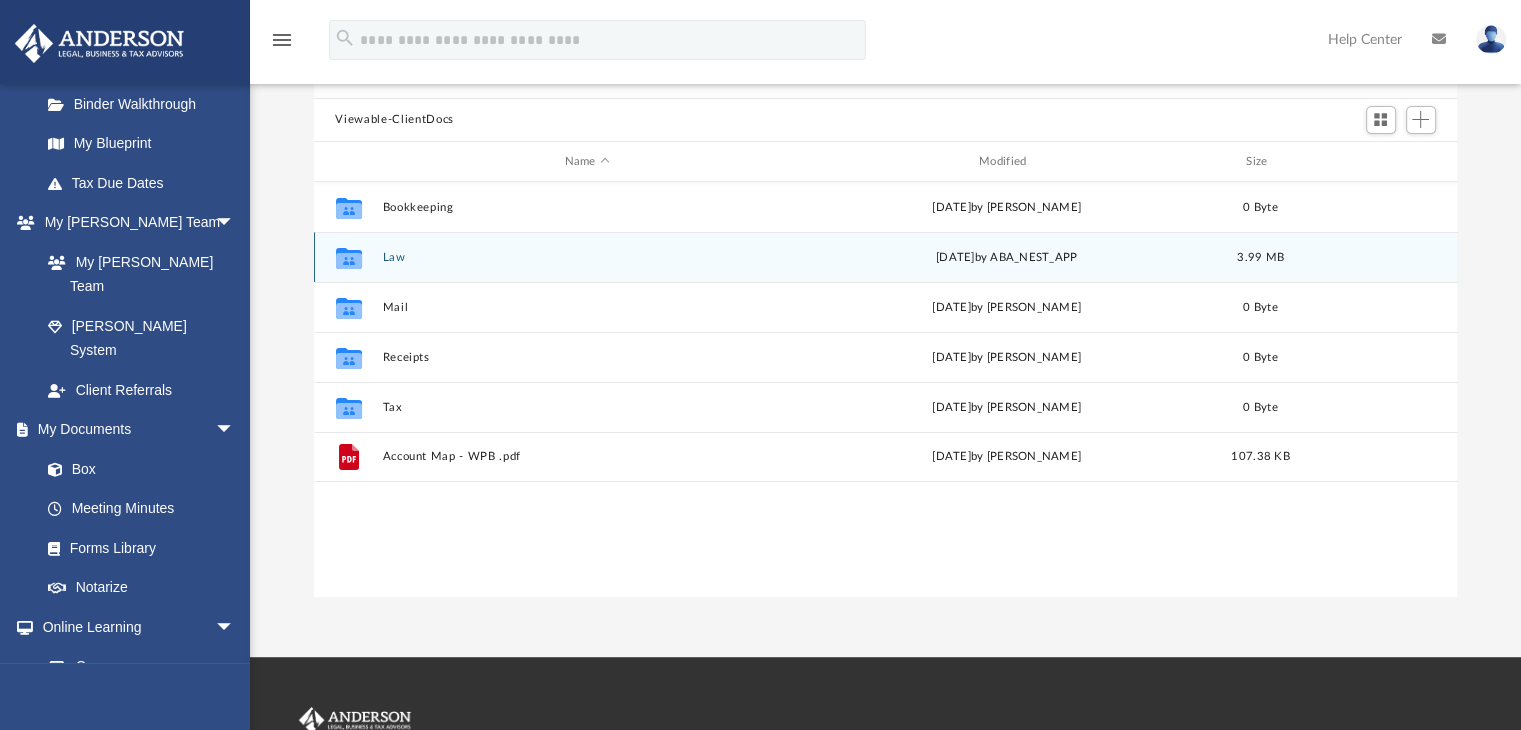 click on "Collaborated Folder Law [DATE]  by ABA_NEST_APP 3.99 MB" at bounding box center (886, 257) 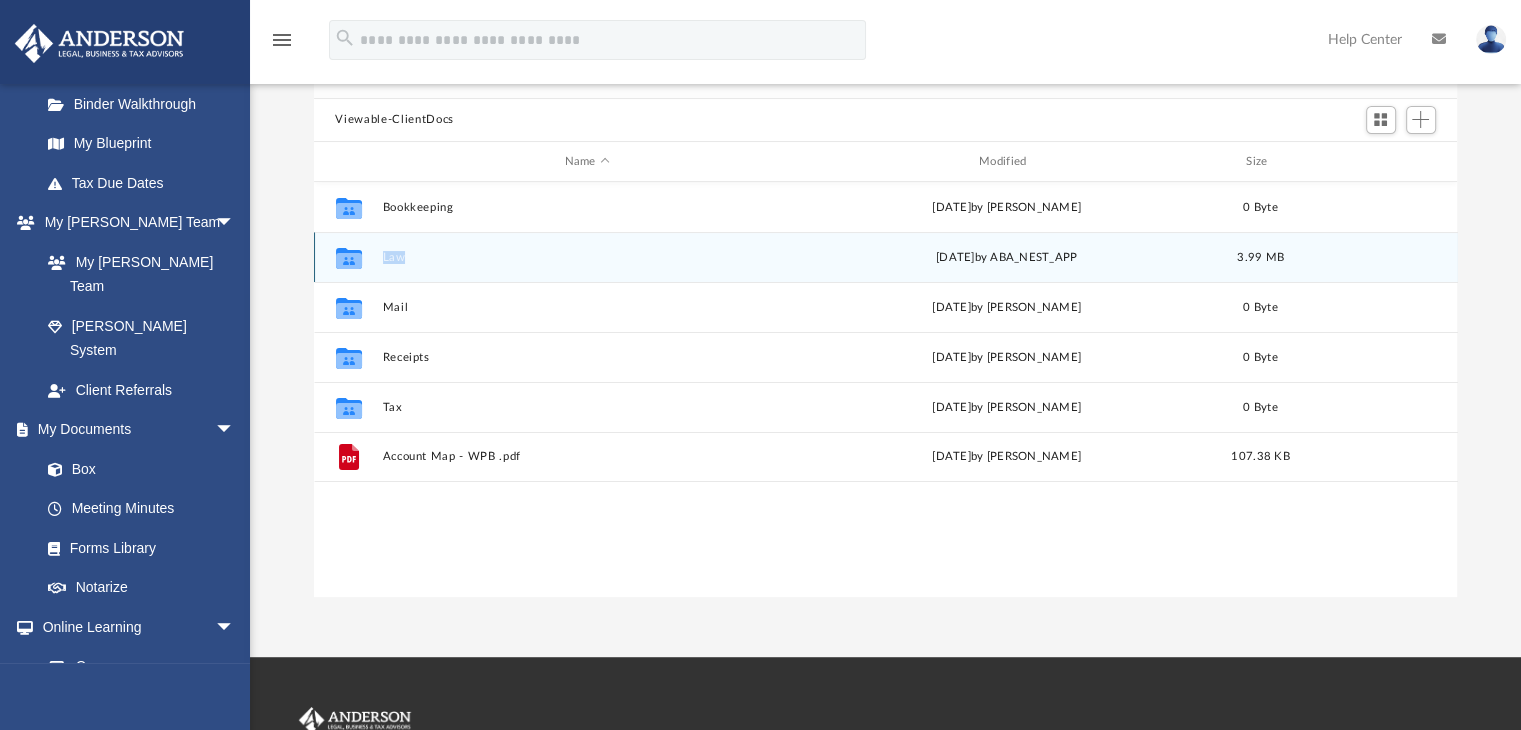 click on "Collaborated Folder Law [DATE]  by ABA_NEST_APP 3.99 MB" at bounding box center [886, 257] 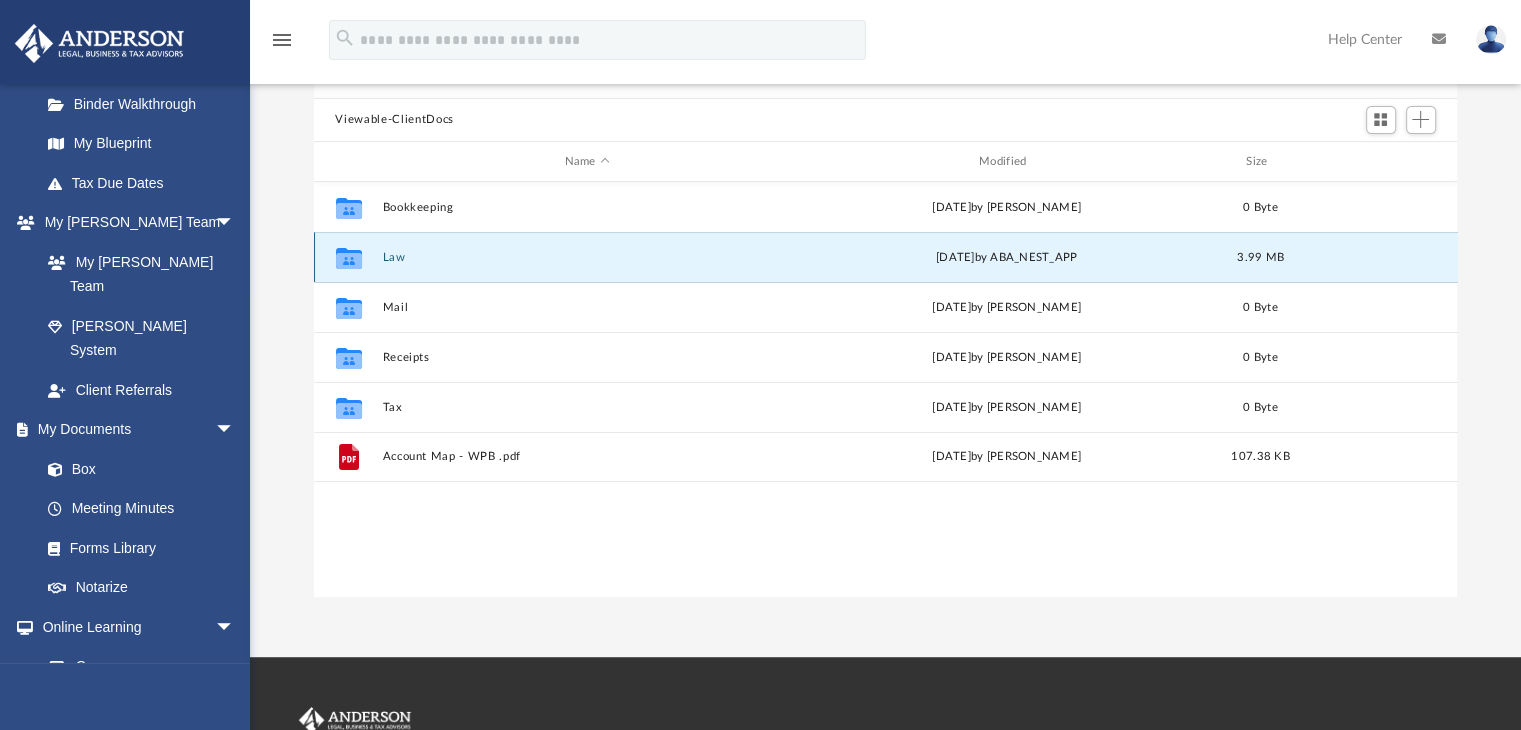 click 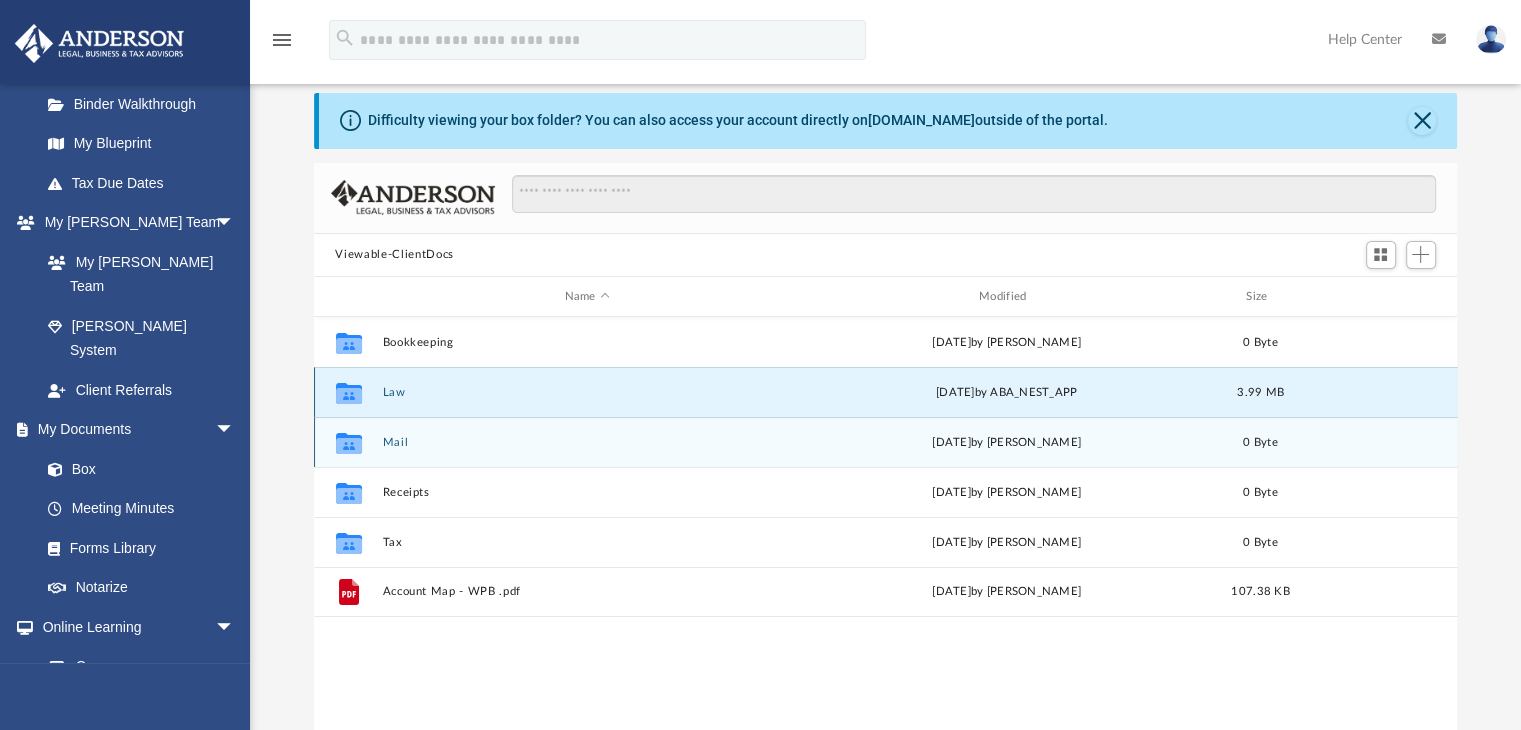 scroll, scrollTop: 100, scrollLeft: 0, axis: vertical 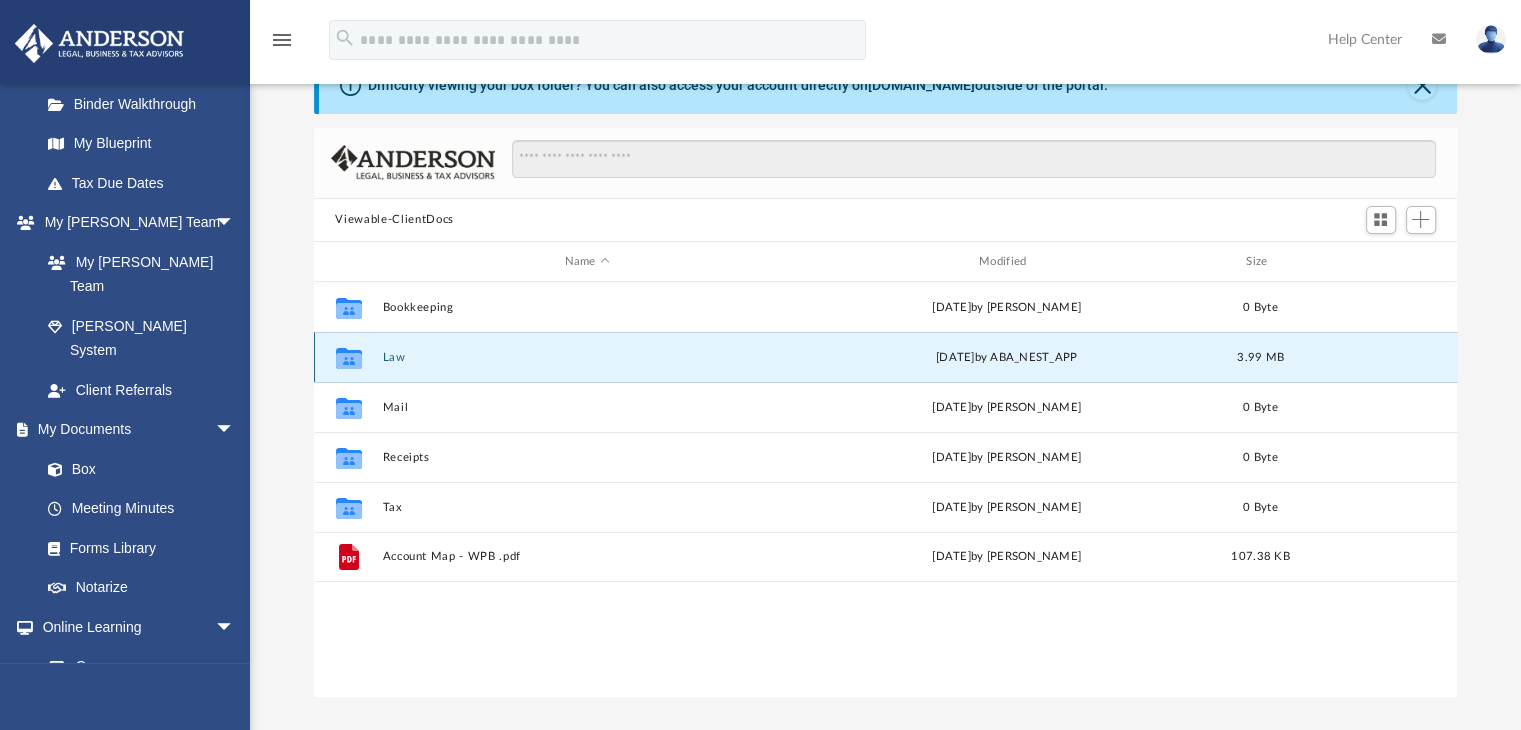 click 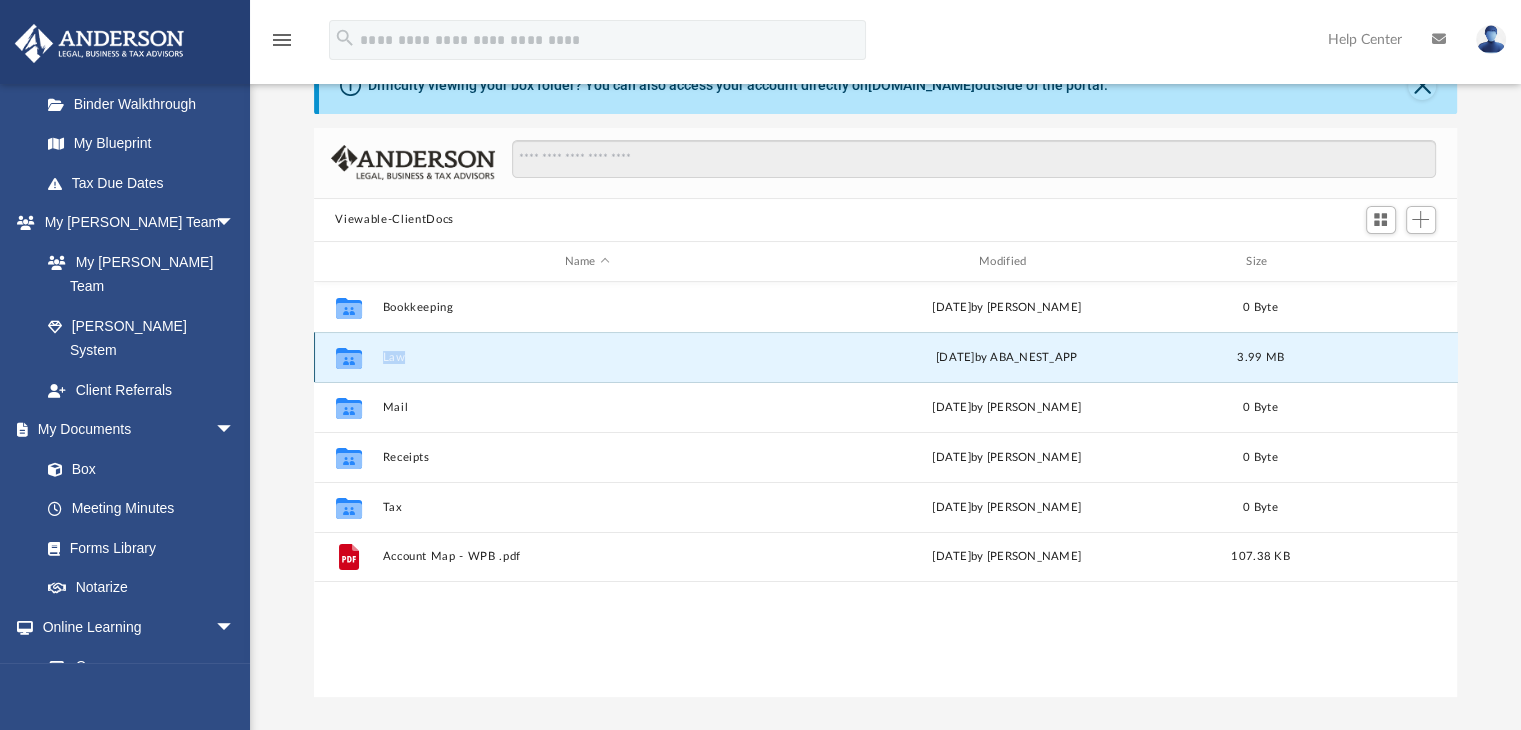 click 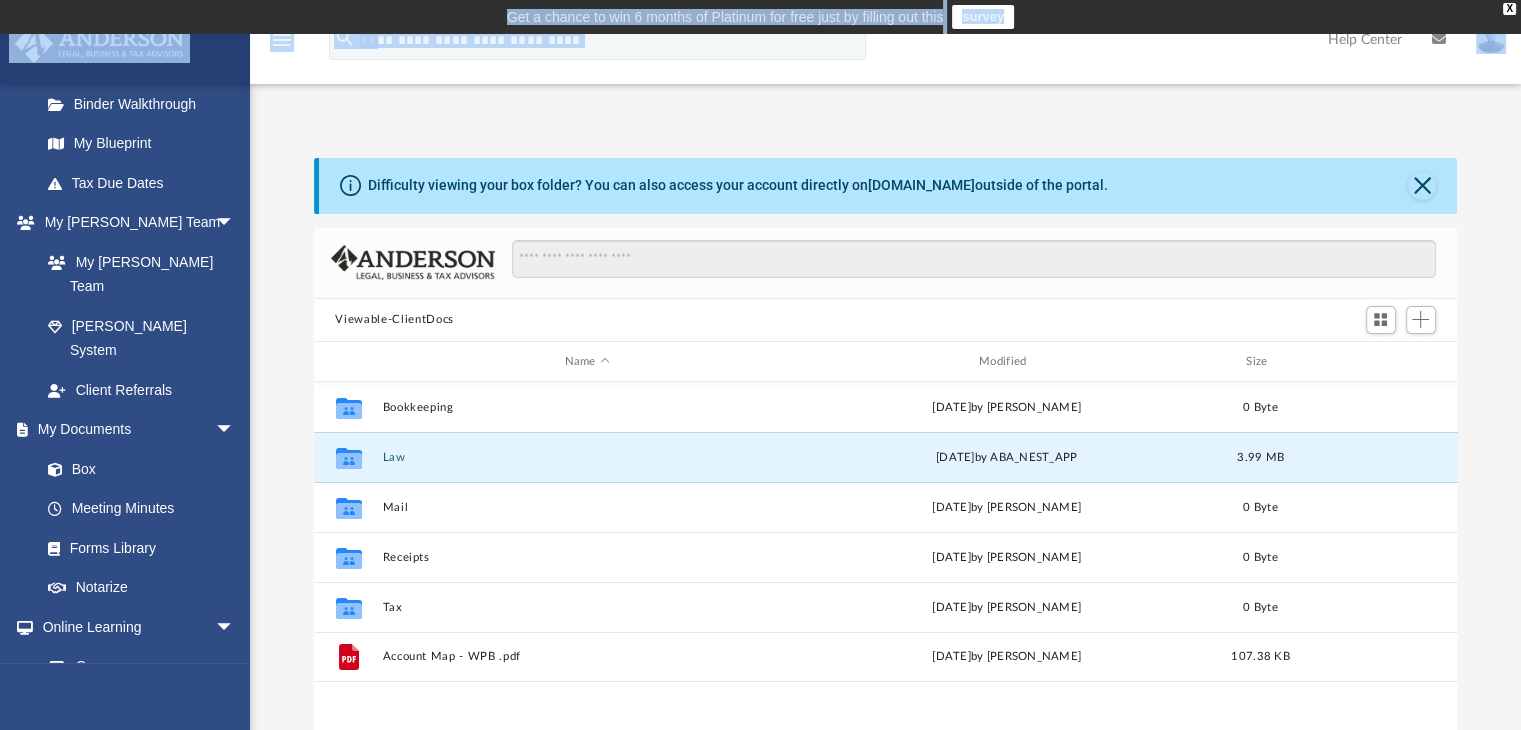 drag, startPoint x: 1252, startPoint y: 37, endPoint x: 1188, endPoint y: -85, distance: 137.76791 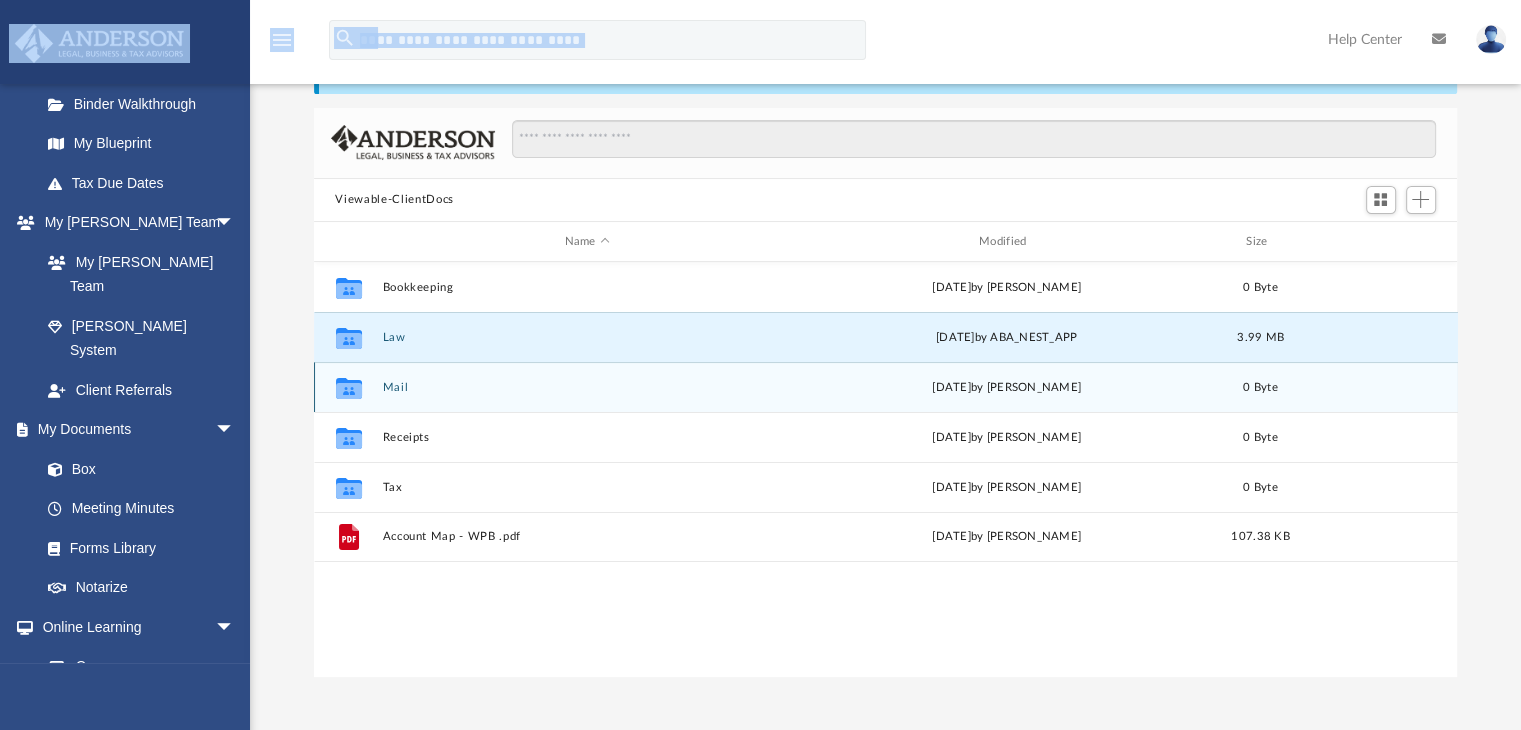 scroll, scrollTop: 0, scrollLeft: 0, axis: both 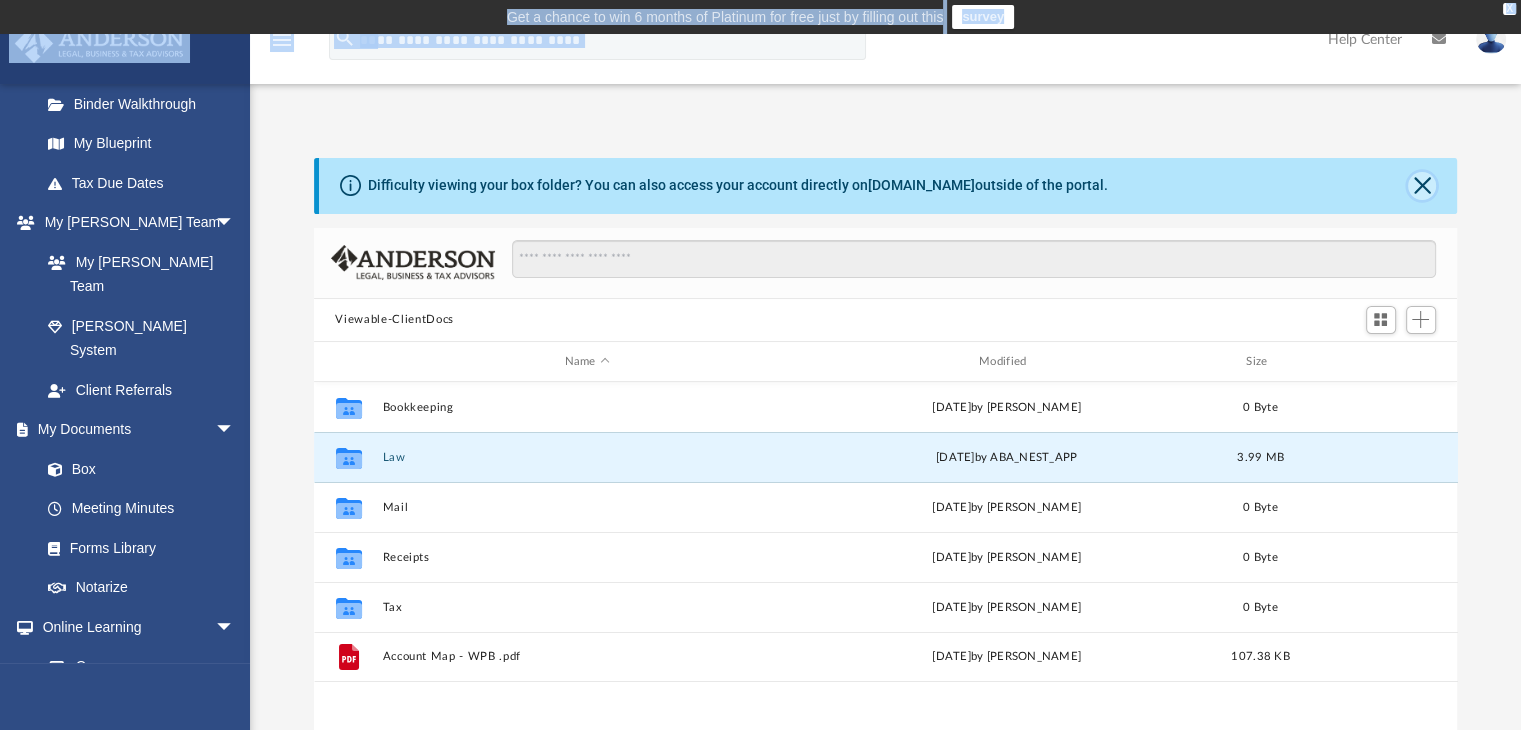 click 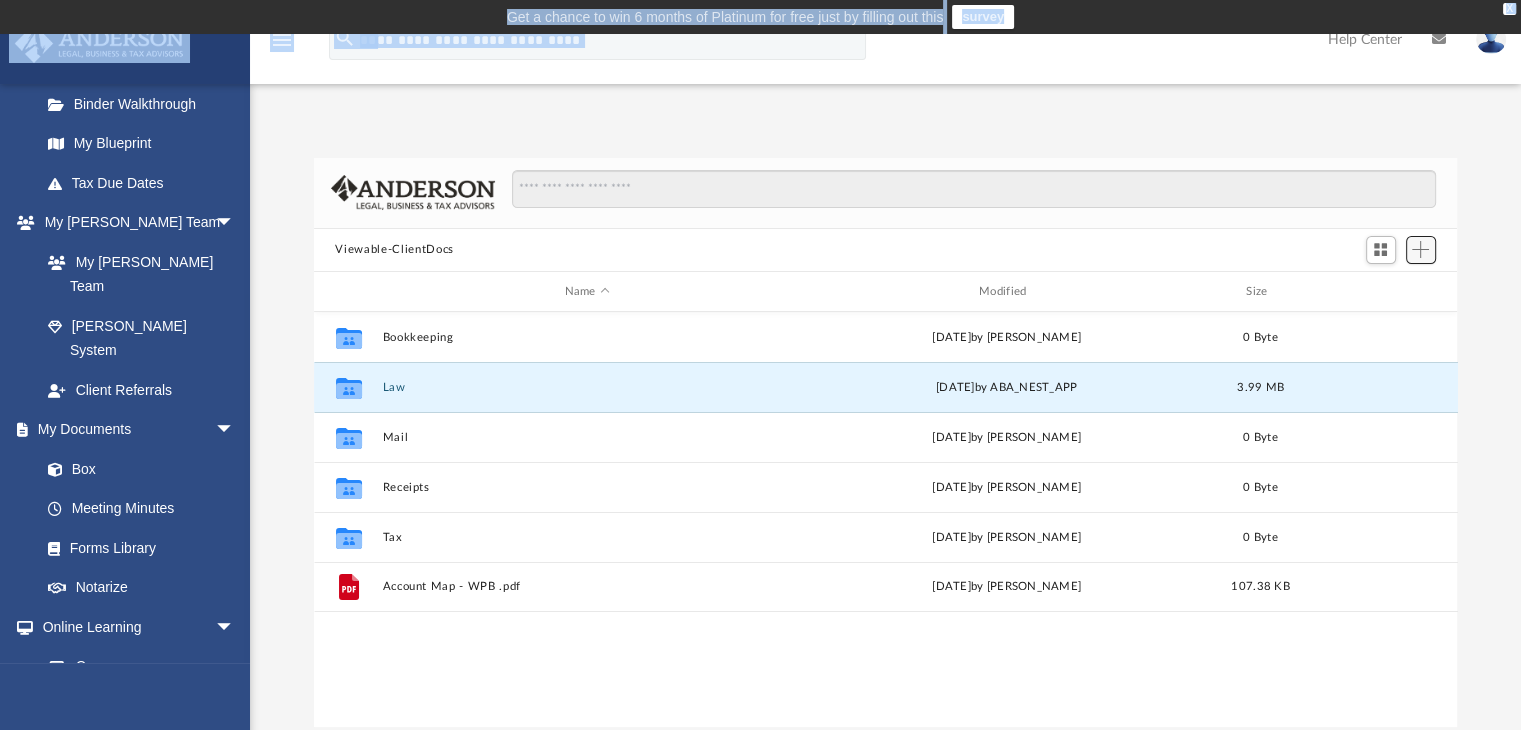 drag, startPoint x: 1408, startPoint y: 248, endPoint x: 1432, endPoint y: 265, distance: 29.410883 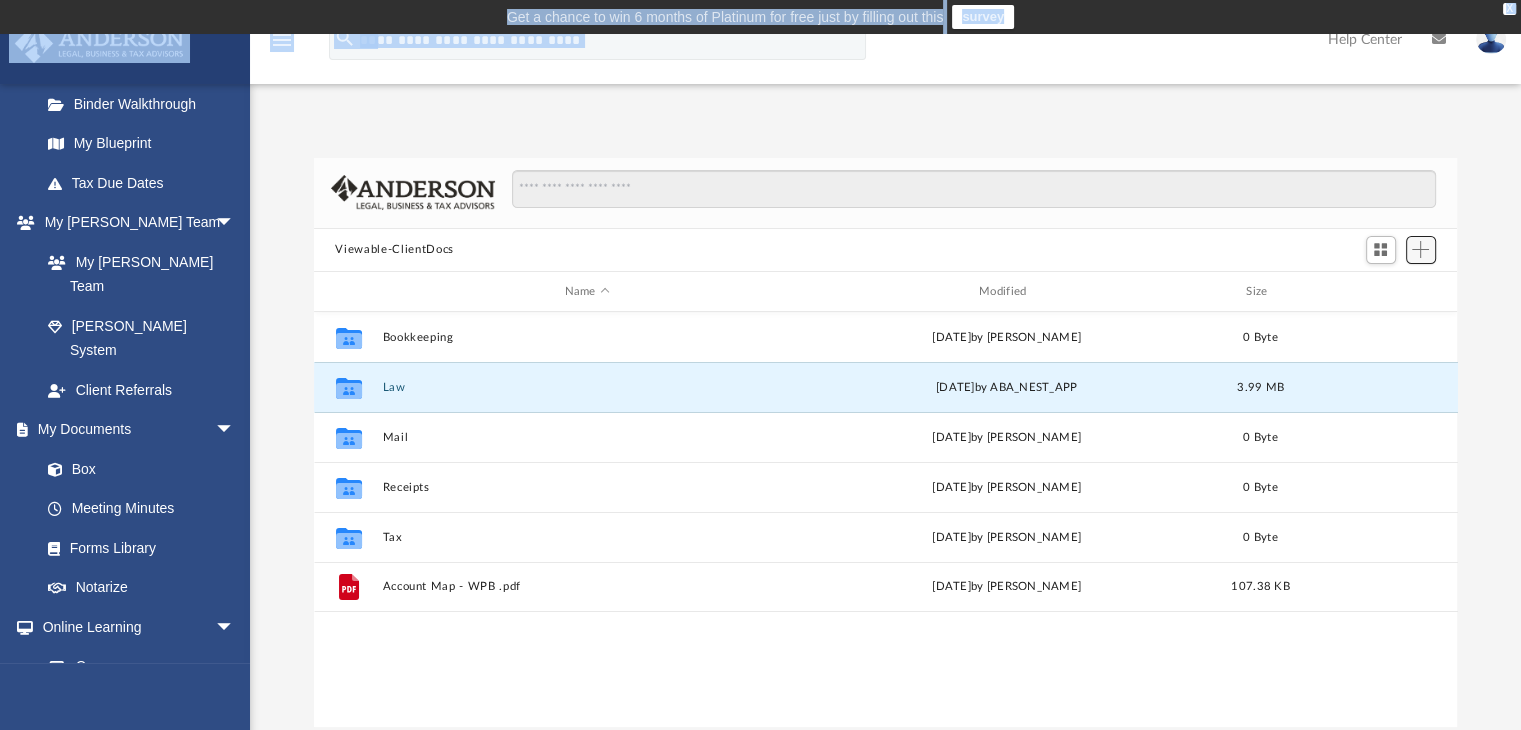 click at bounding box center (1421, 250) 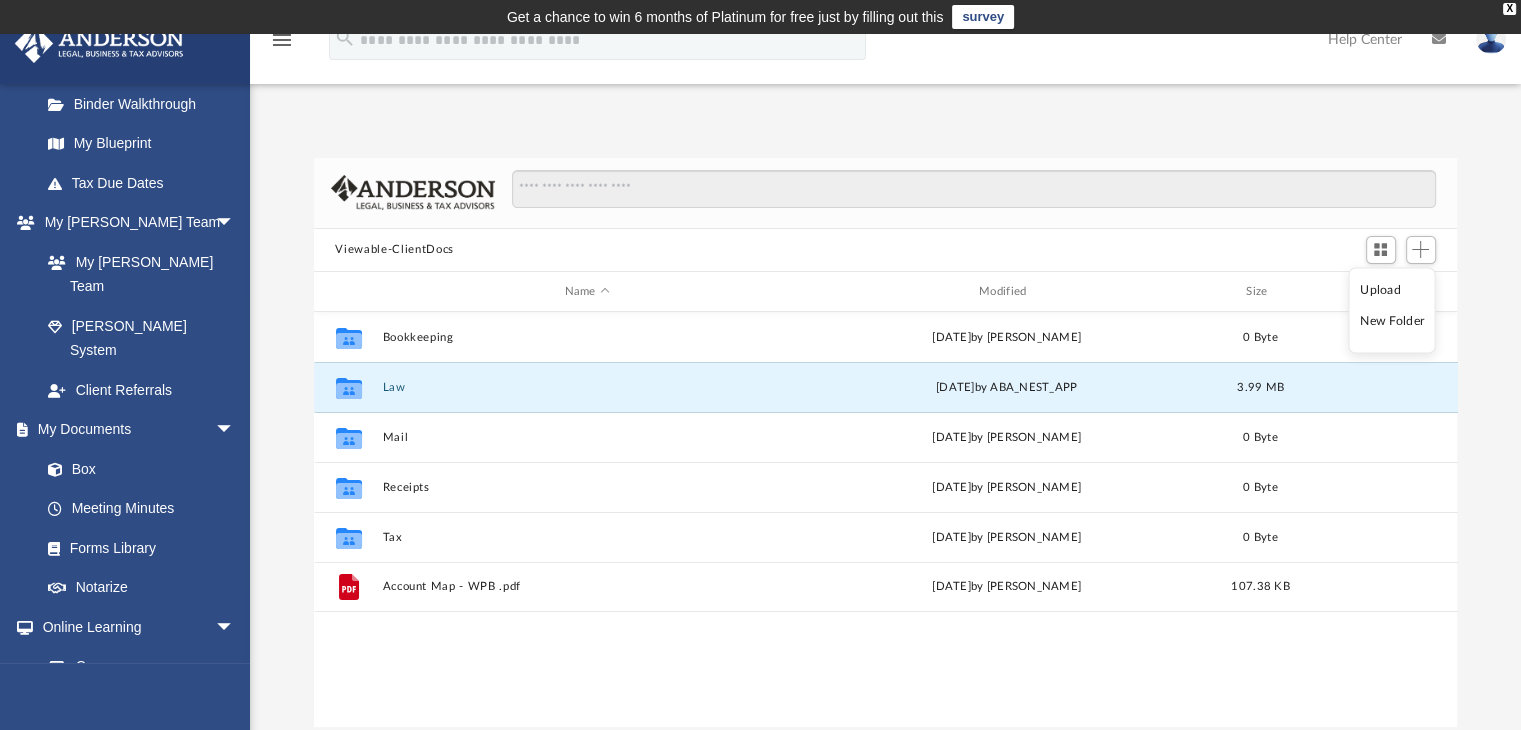click on "Upload" at bounding box center [1392, 289] 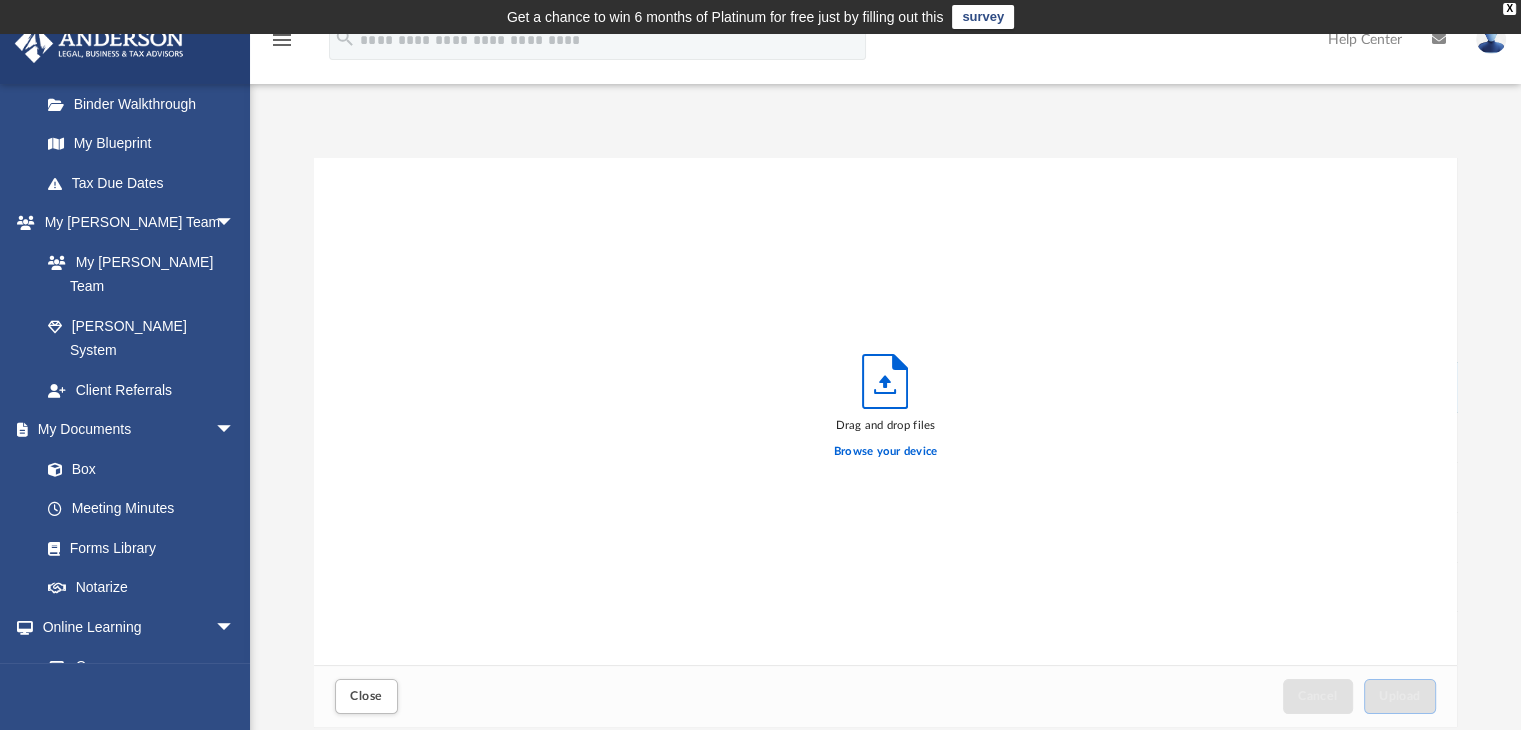 scroll, scrollTop: 16, scrollLeft: 16, axis: both 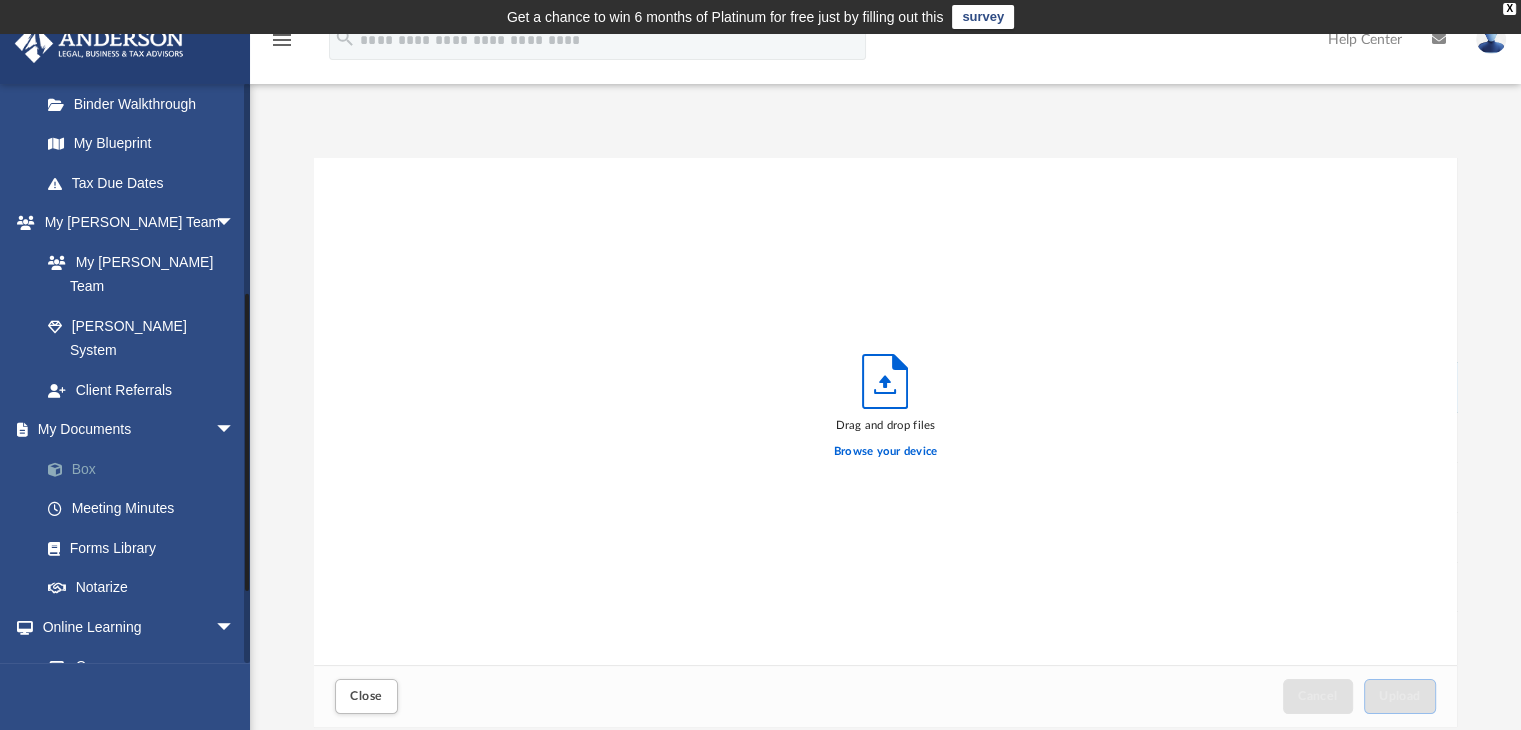 click on "Box" at bounding box center [146, 469] 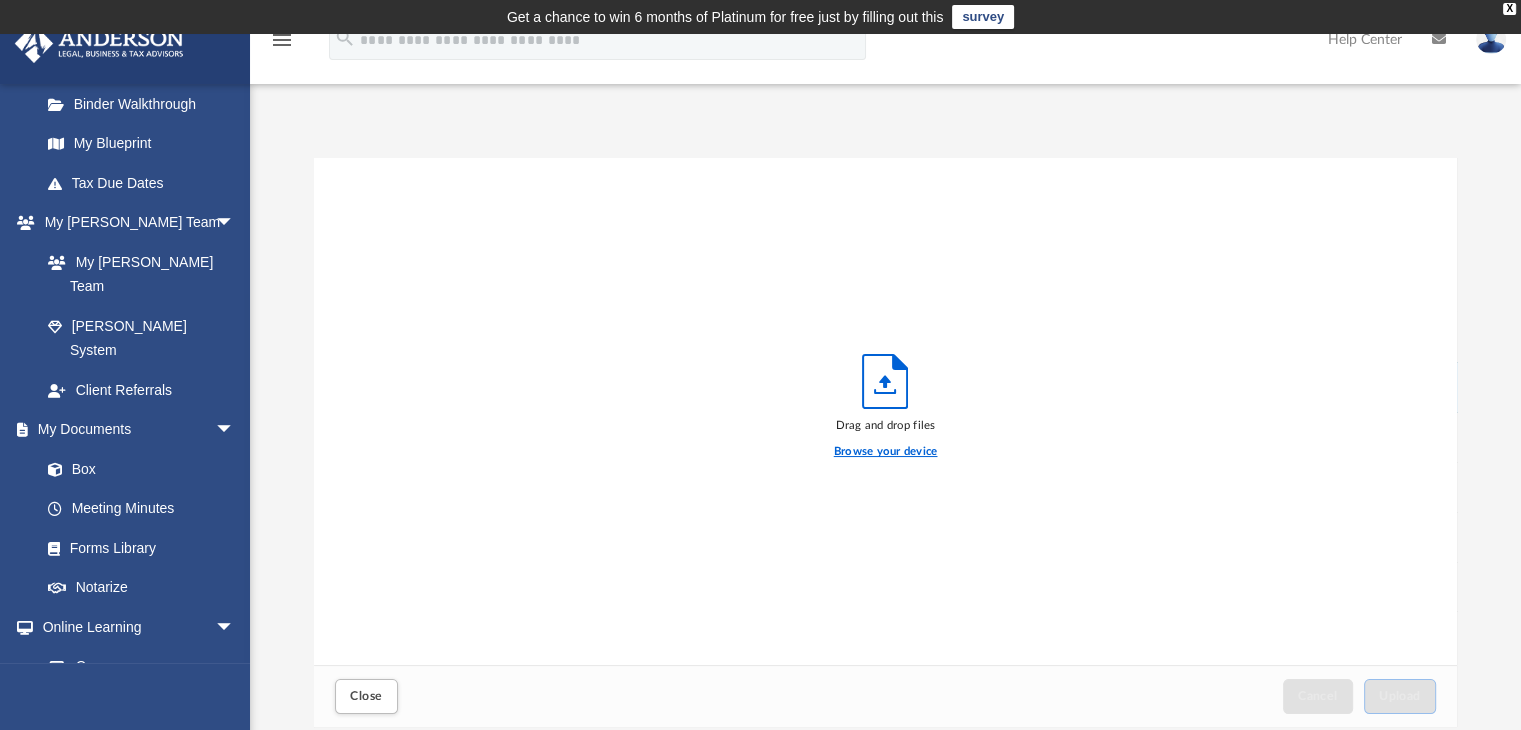 click on "Browse your device" at bounding box center [886, 452] 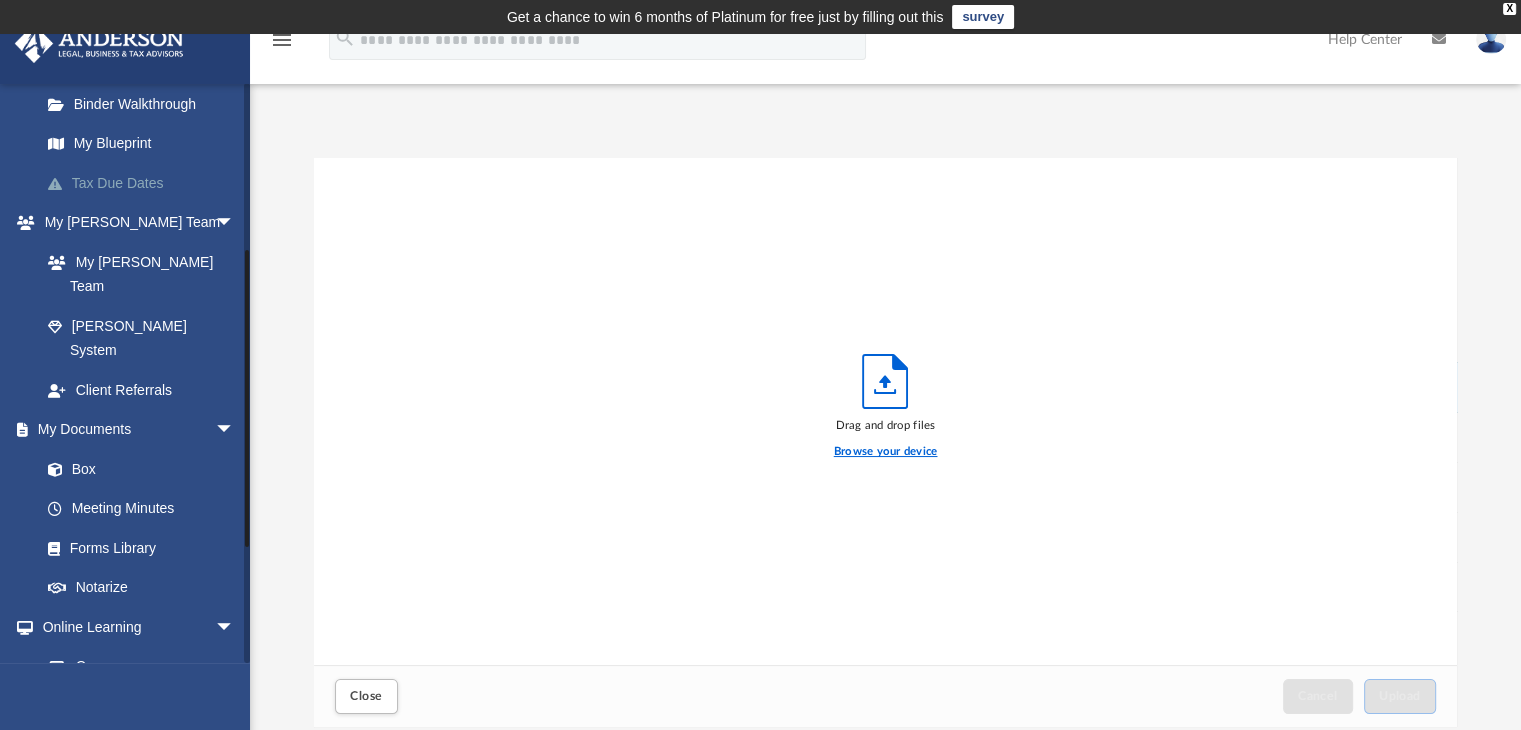 scroll, scrollTop: 200, scrollLeft: 0, axis: vertical 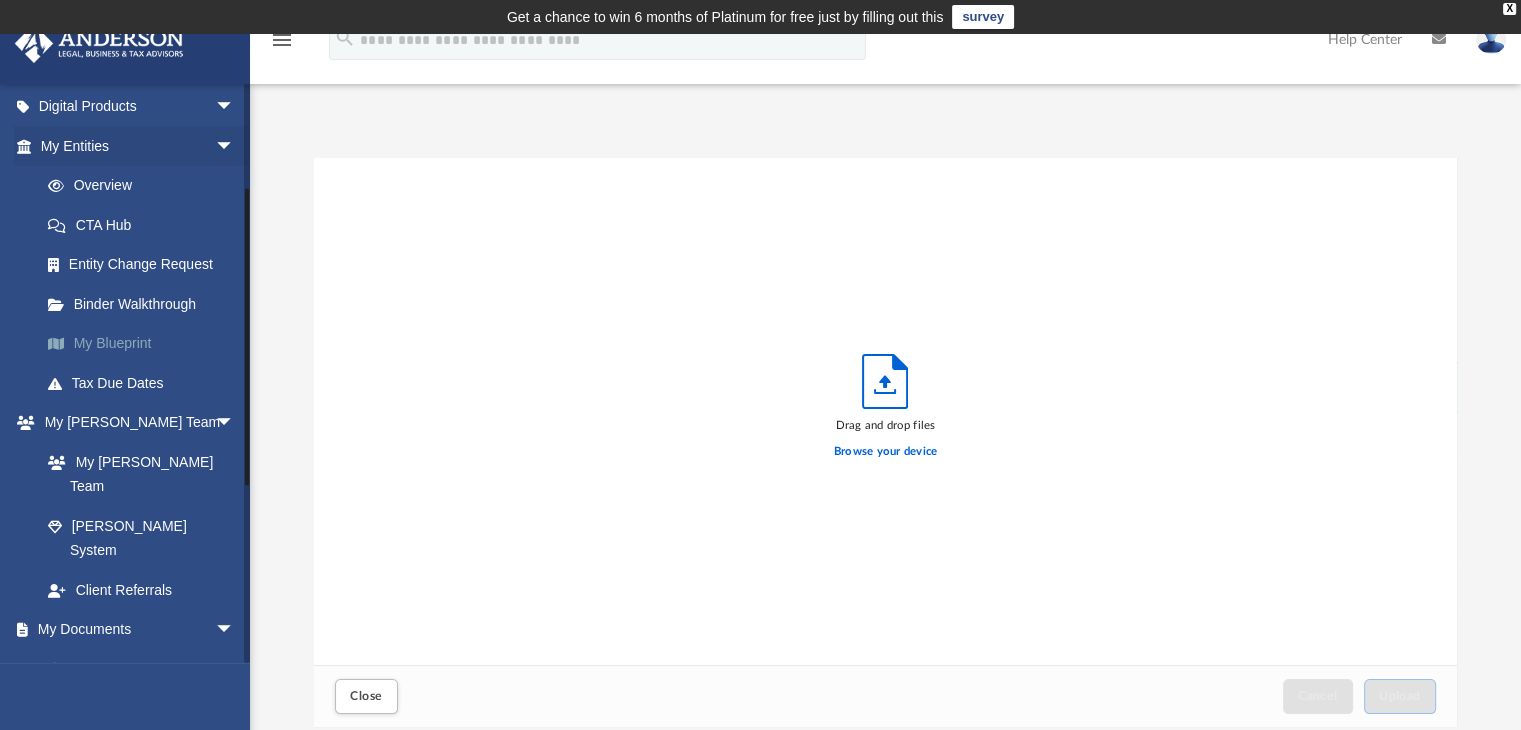 click on "My Blueprint" at bounding box center (146, 344) 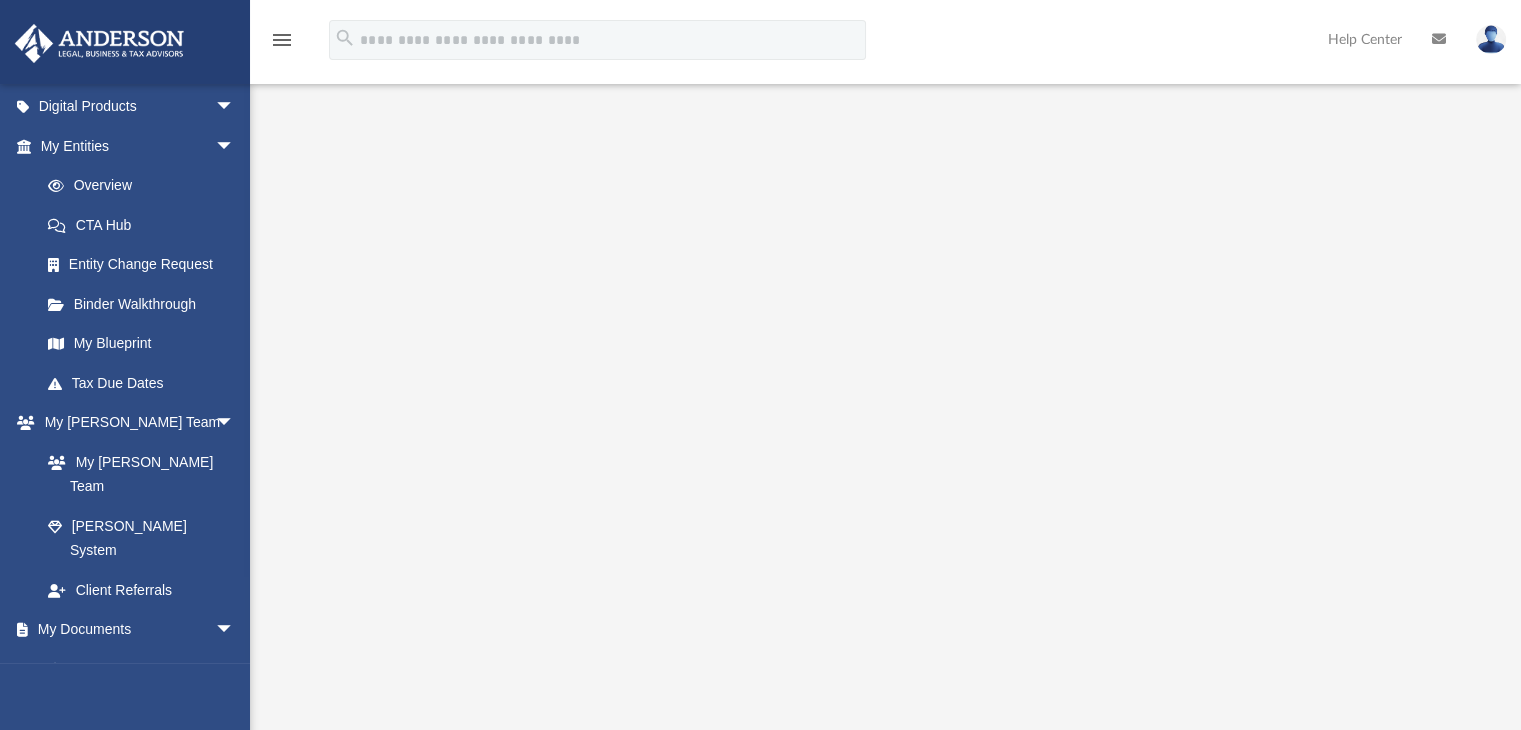 scroll, scrollTop: 200, scrollLeft: 0, axis: vertical 